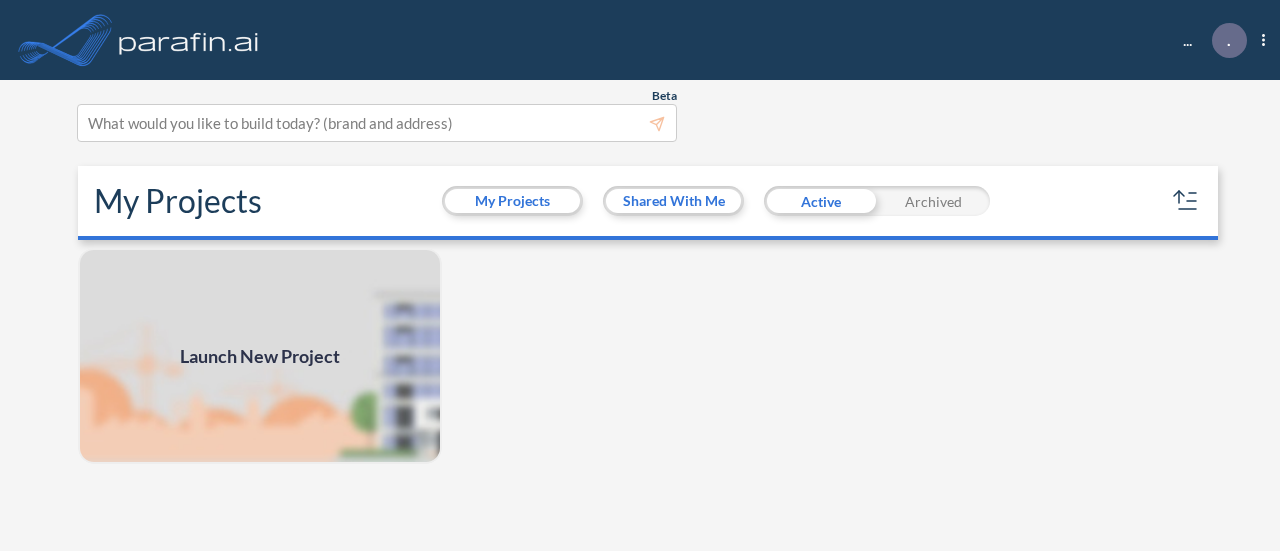 scroll, scrollTop: 0, scrollLeft: 0, axis: both 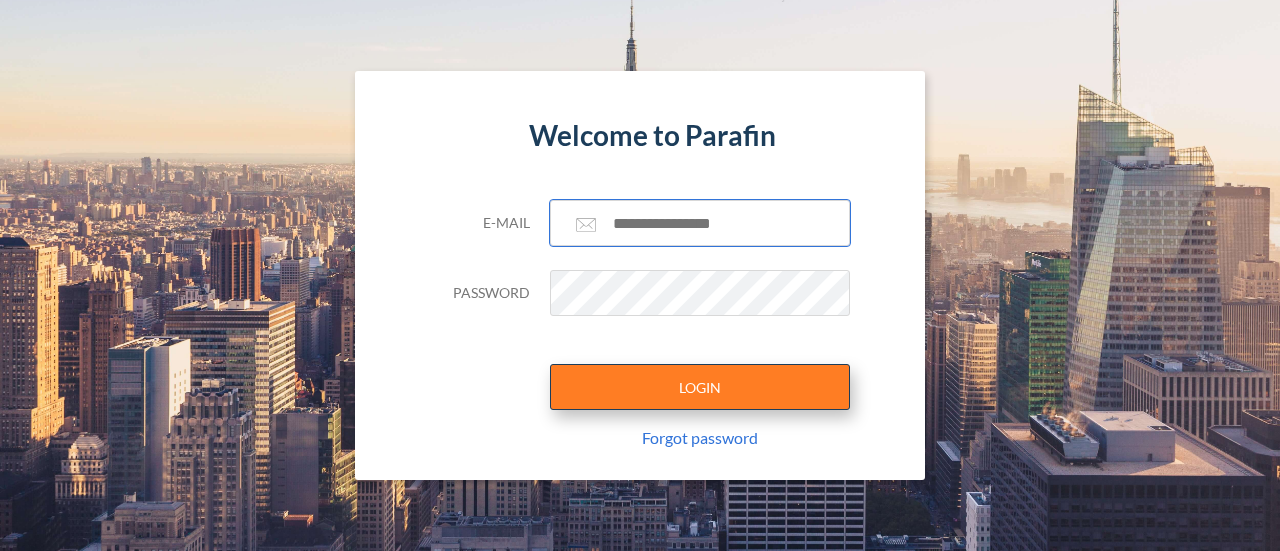 type on "**********" 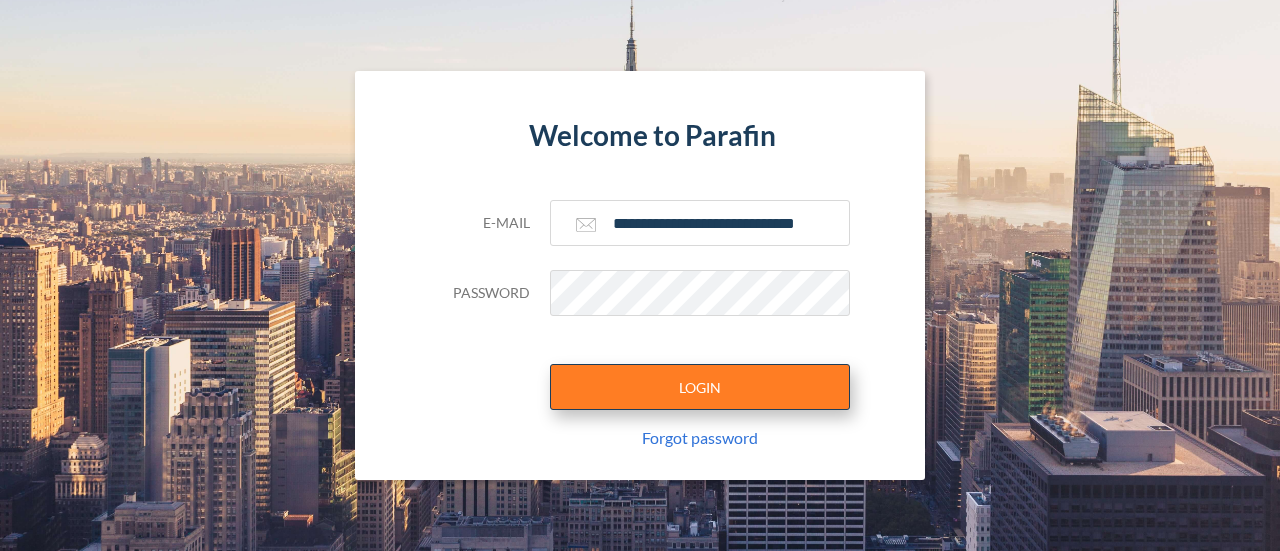 click on "LOGIN" at bounding box center [700, 387] 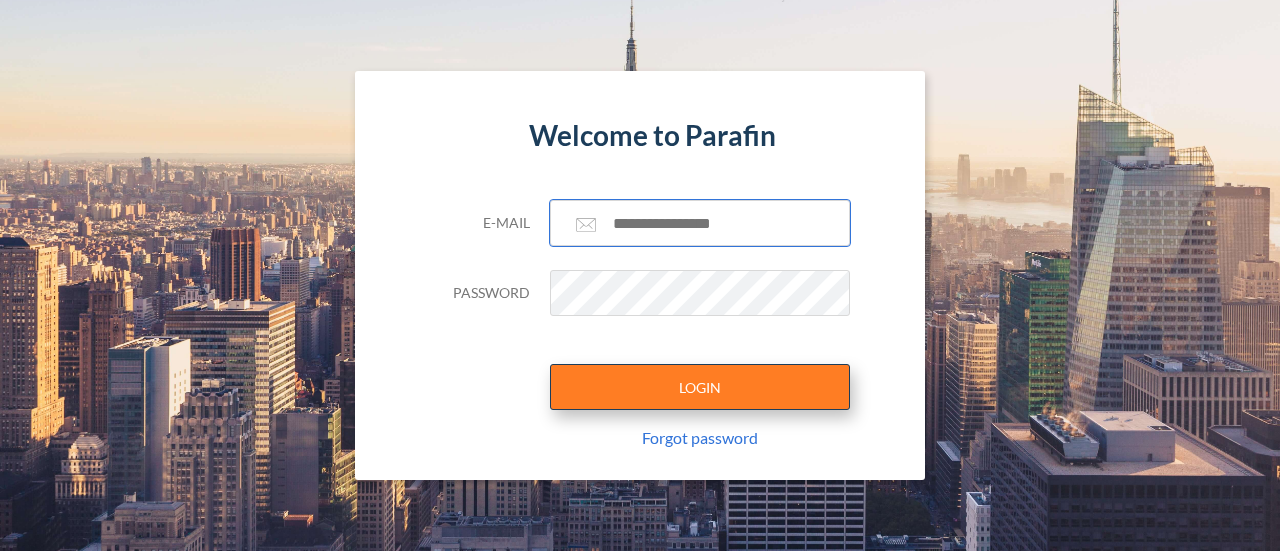type on "**********" 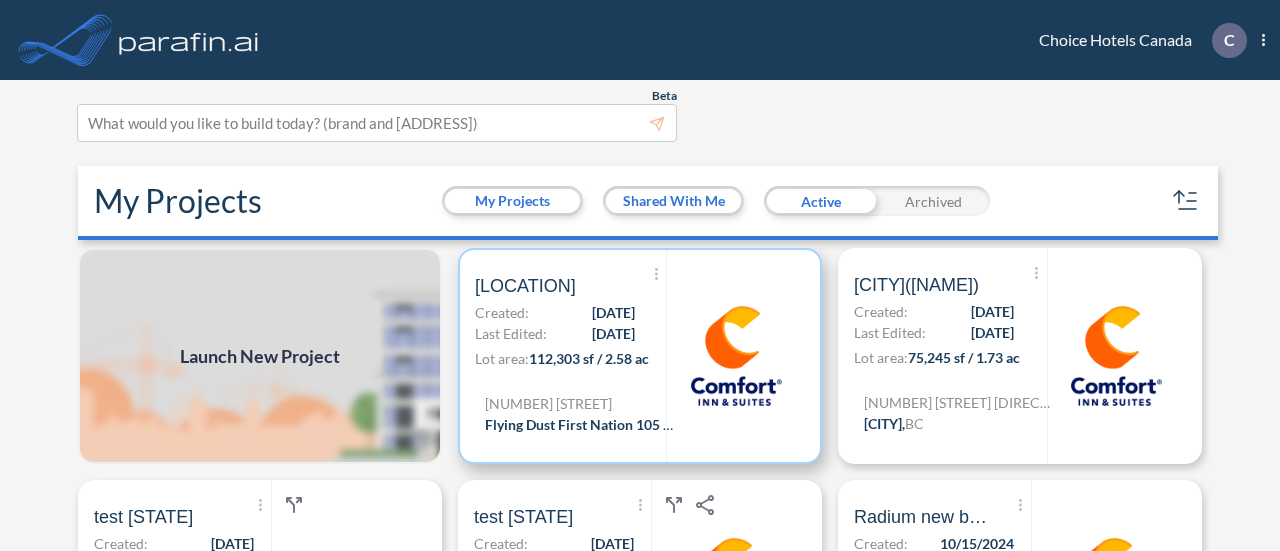 click on "[DATE]" at bounding box center (613, 333) 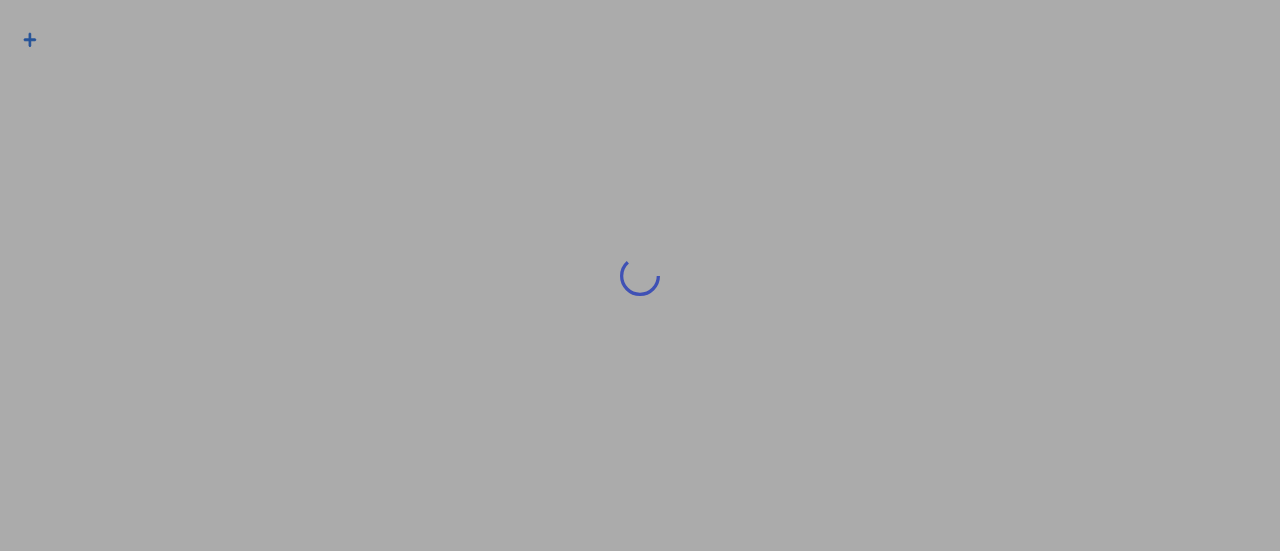 click at bounding box center [640, 275] 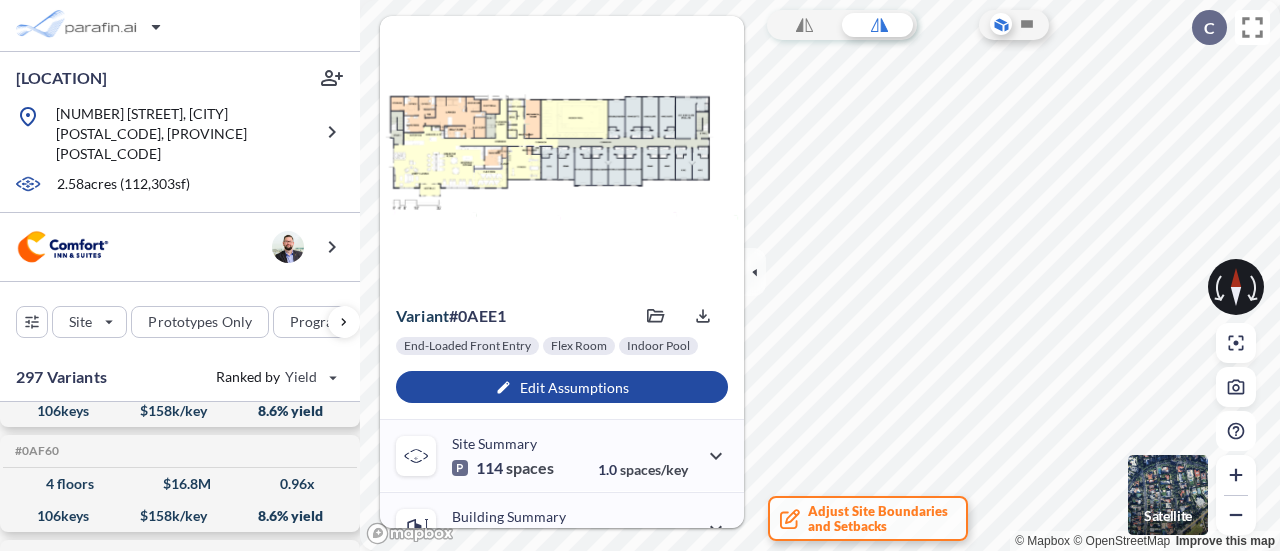 scroll, scrollTop: 600, scrollLeft: 0, axis: vertical 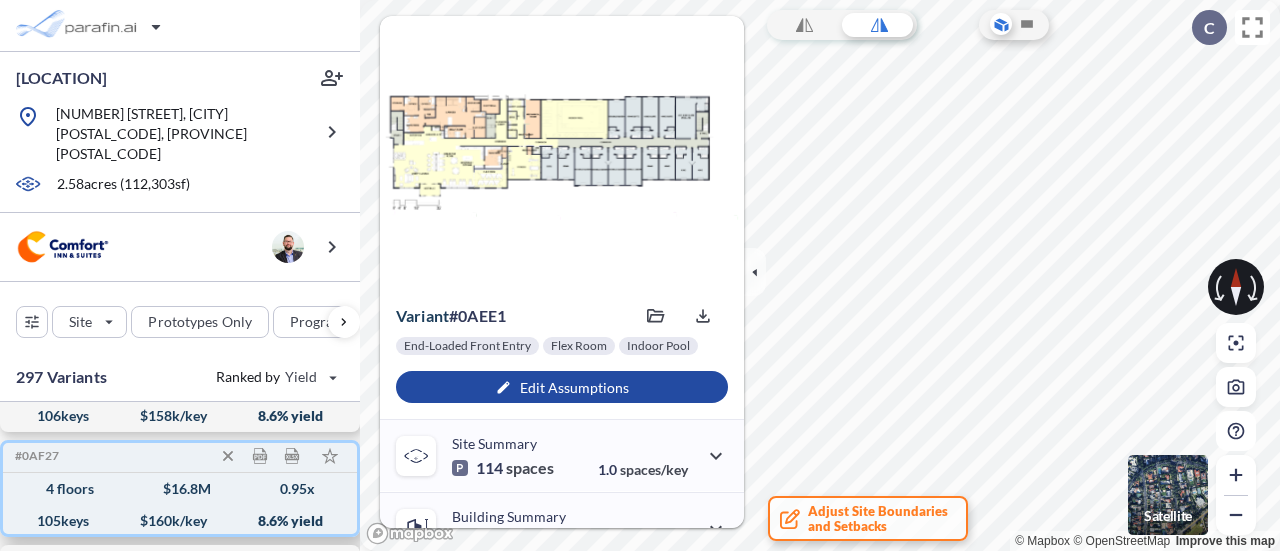 click on "105  keys $ 160 k/key 8.6 % yield" at bounding box center (180, 521) 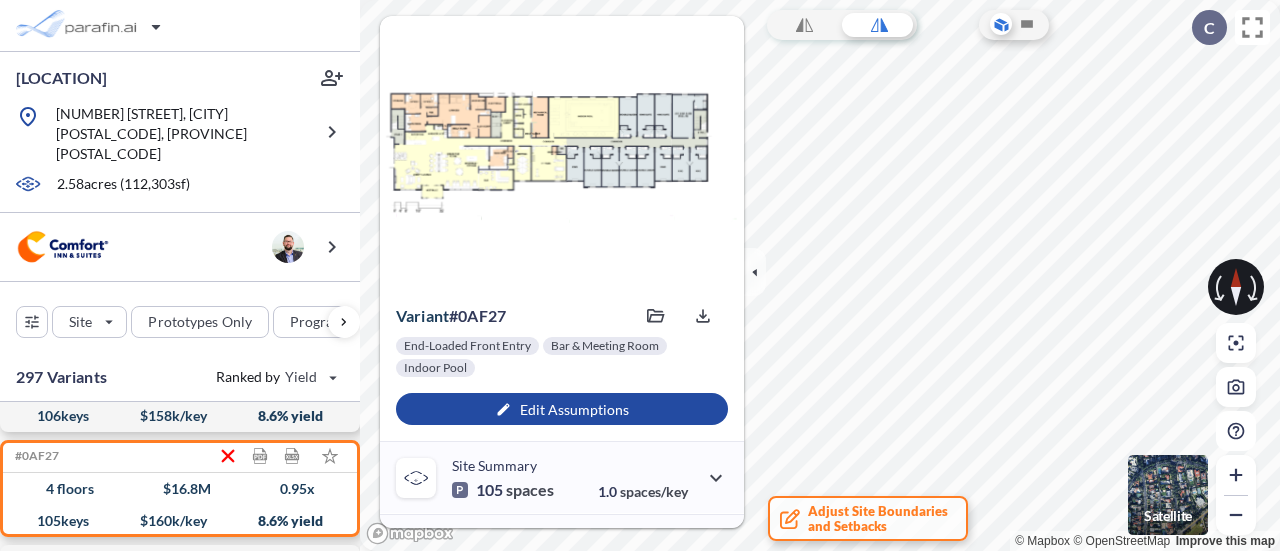 scroll, scrollTop: 500, scrollLeft: 0, axis: vertical 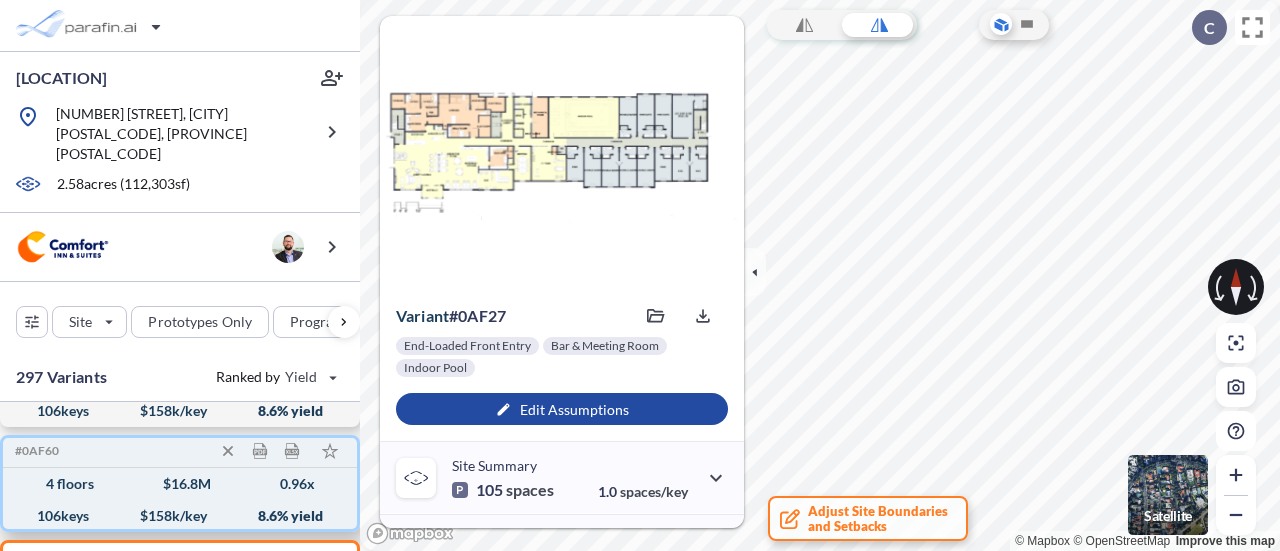 click on "4 floors $ 16.8 M 0.96 x" at bounding box center (180, 484) 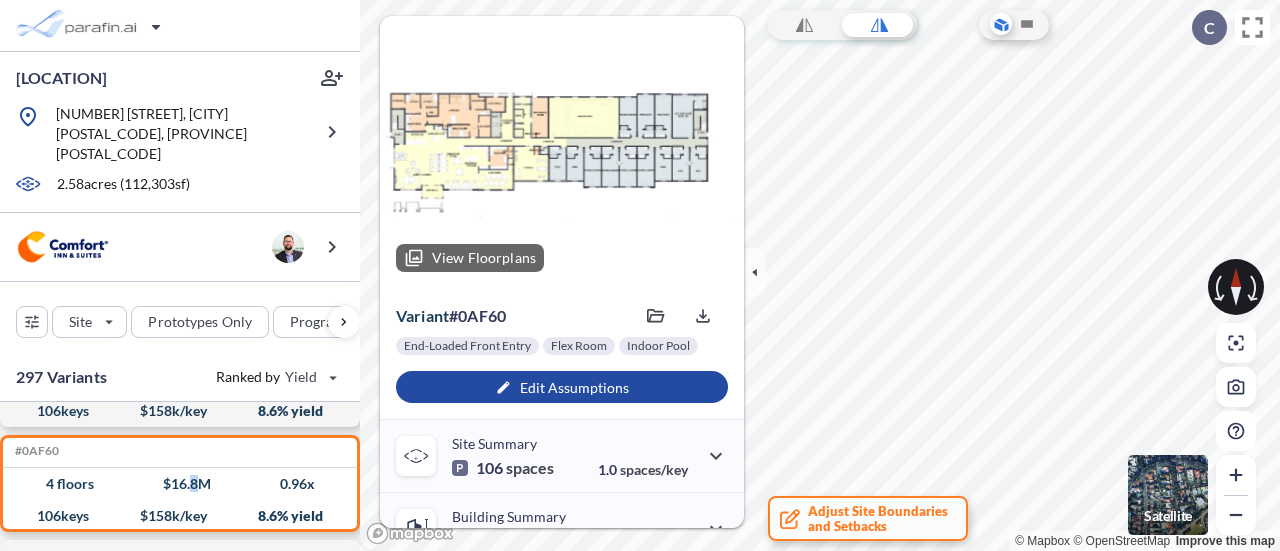 scroll, scrollTop: 100, scrollLeft: 0, axis: vertical 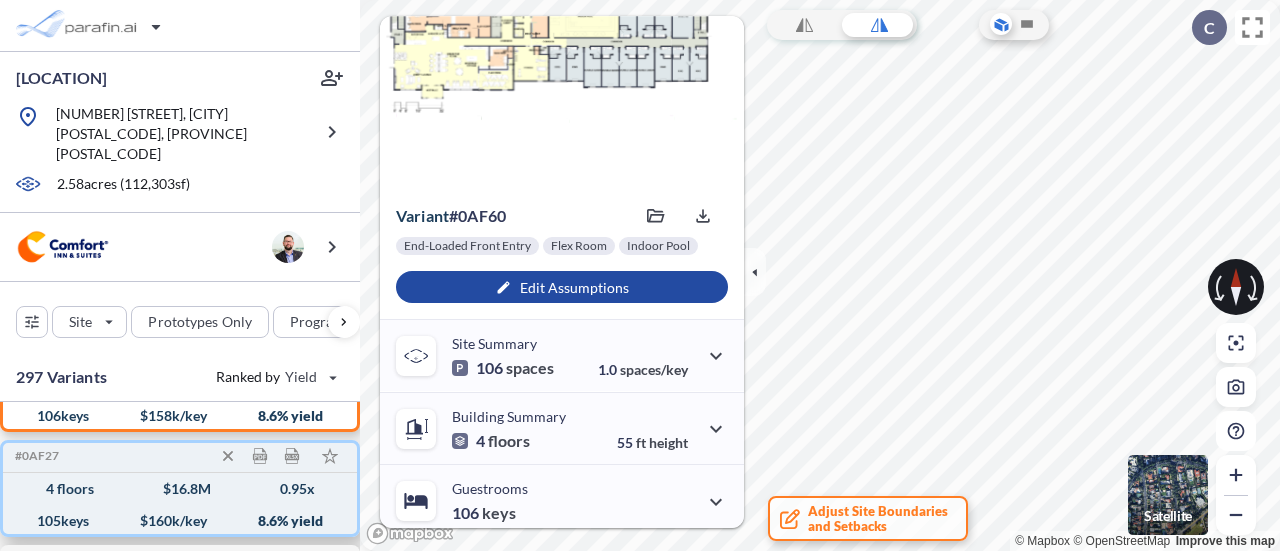 click on "4 floors $ 16.8 M 0.95 x" at bounding box center (180, 489) 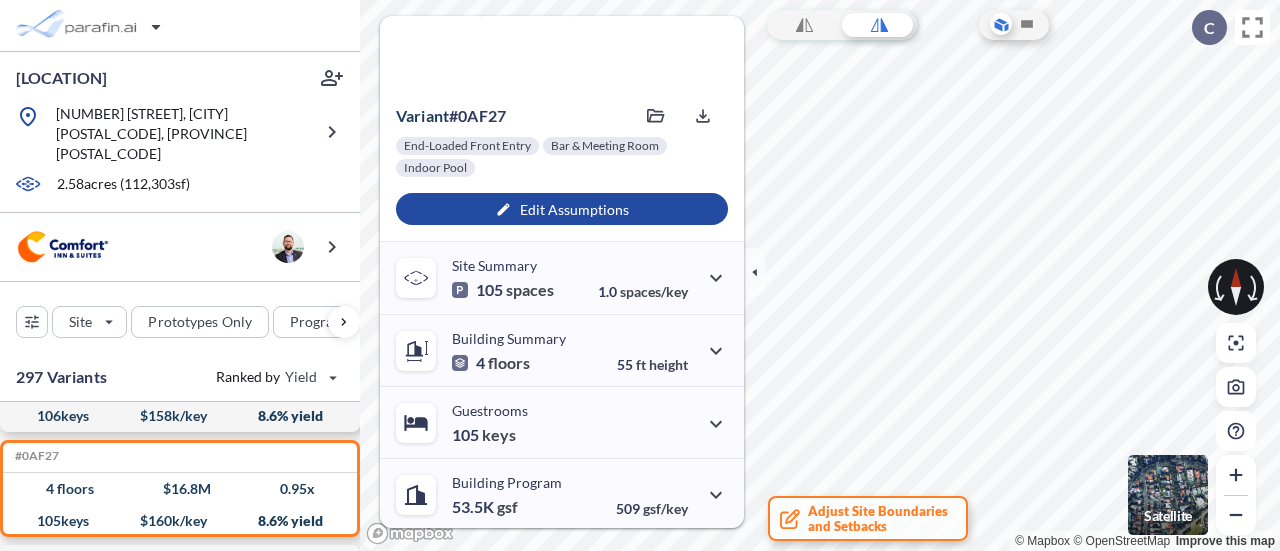 scroll, scrollTop: 0, scrollLeft: 0, axis: both 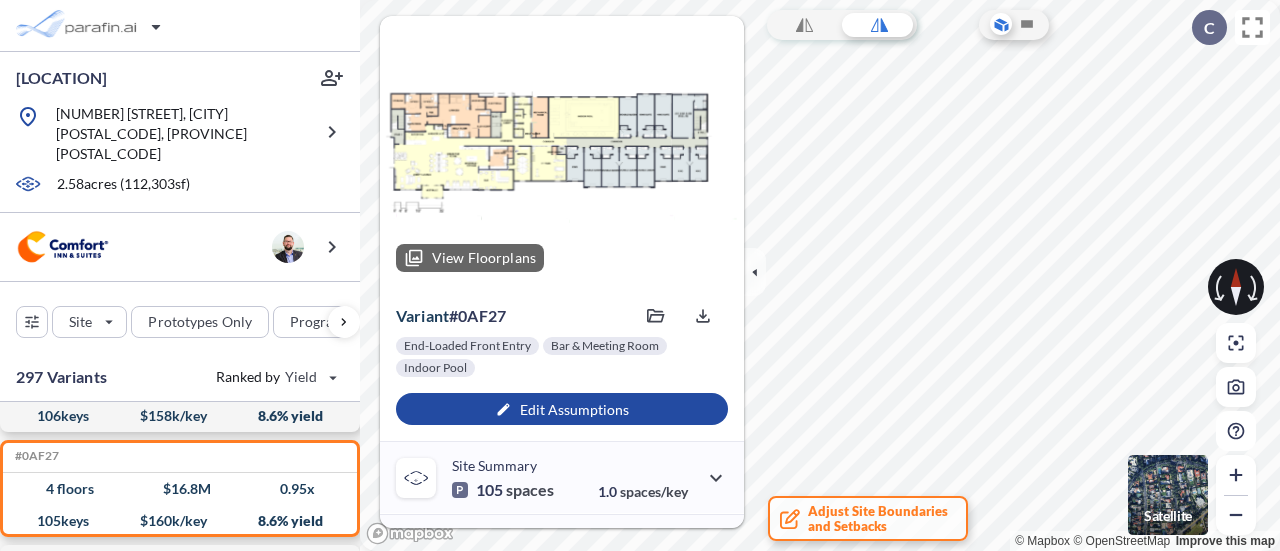 click on "View Floorplans" at bounding box center [484, 258] 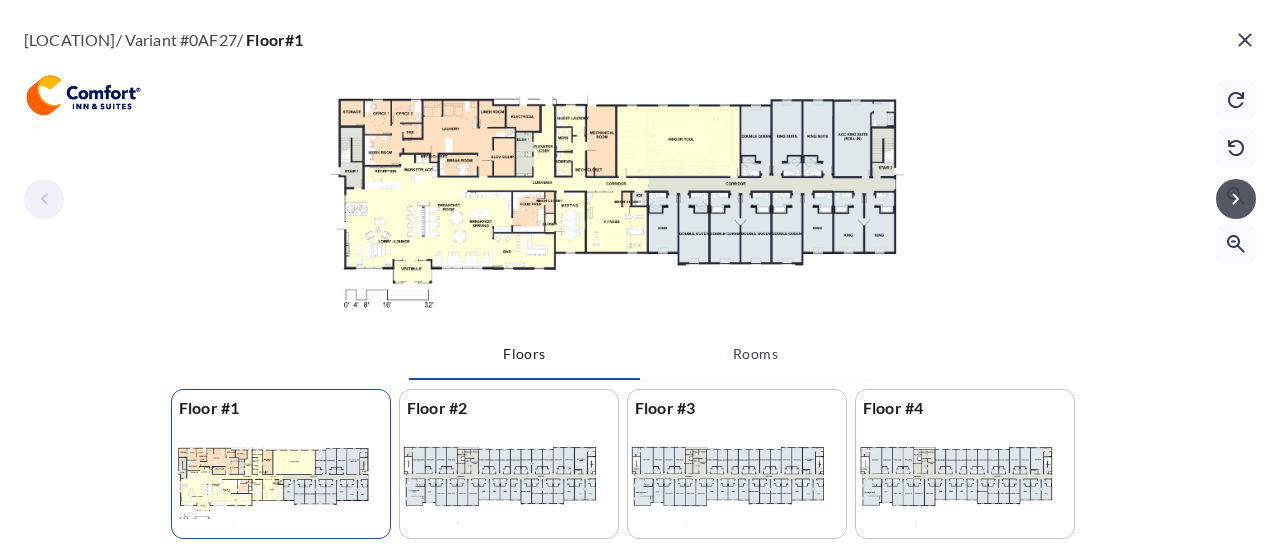 click at bounding box center [1236, 199] 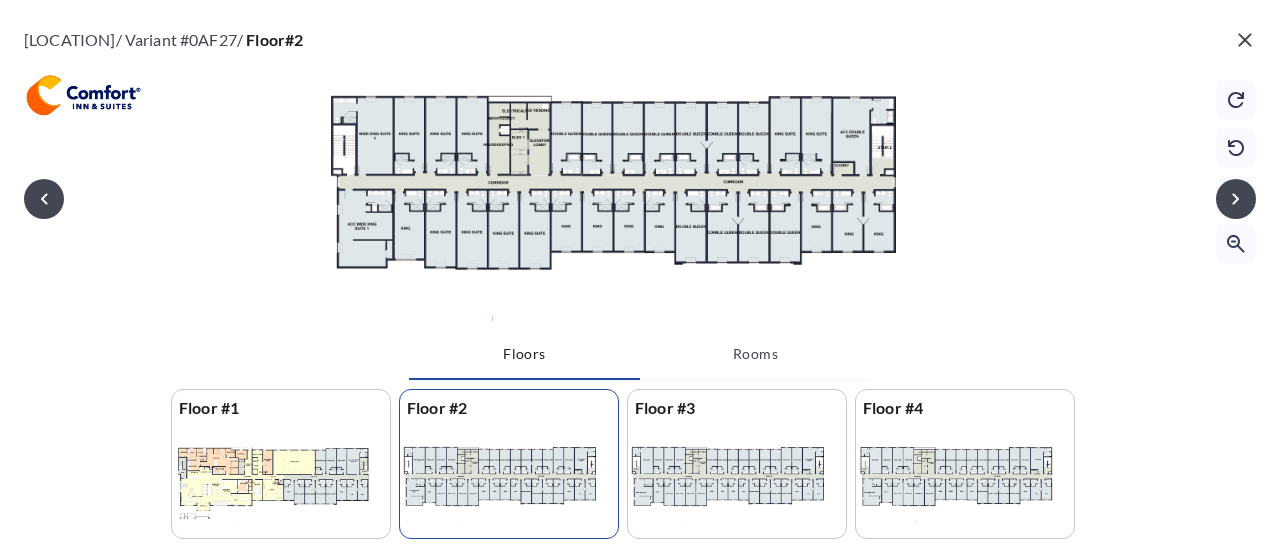 click at bounding box center (640, 170) 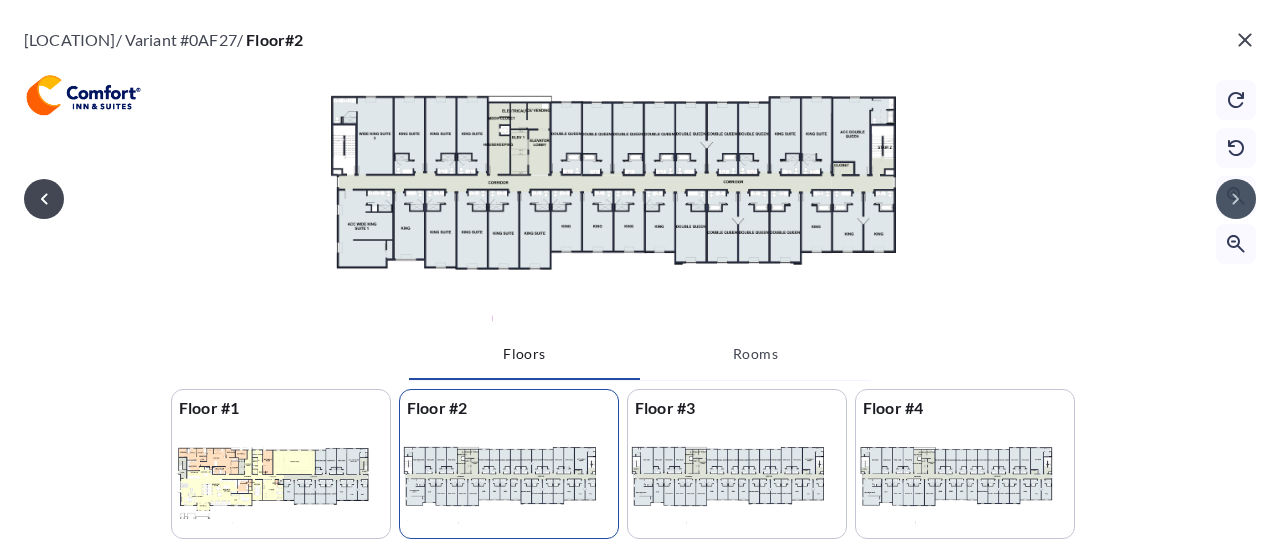 click 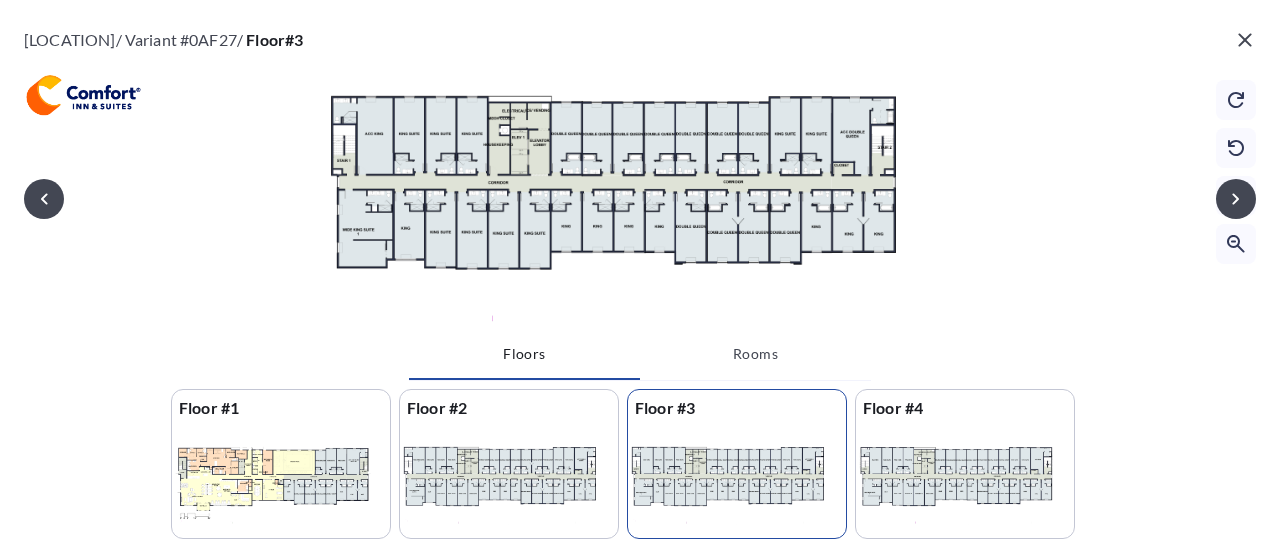 click at bounding box center (281, 483) 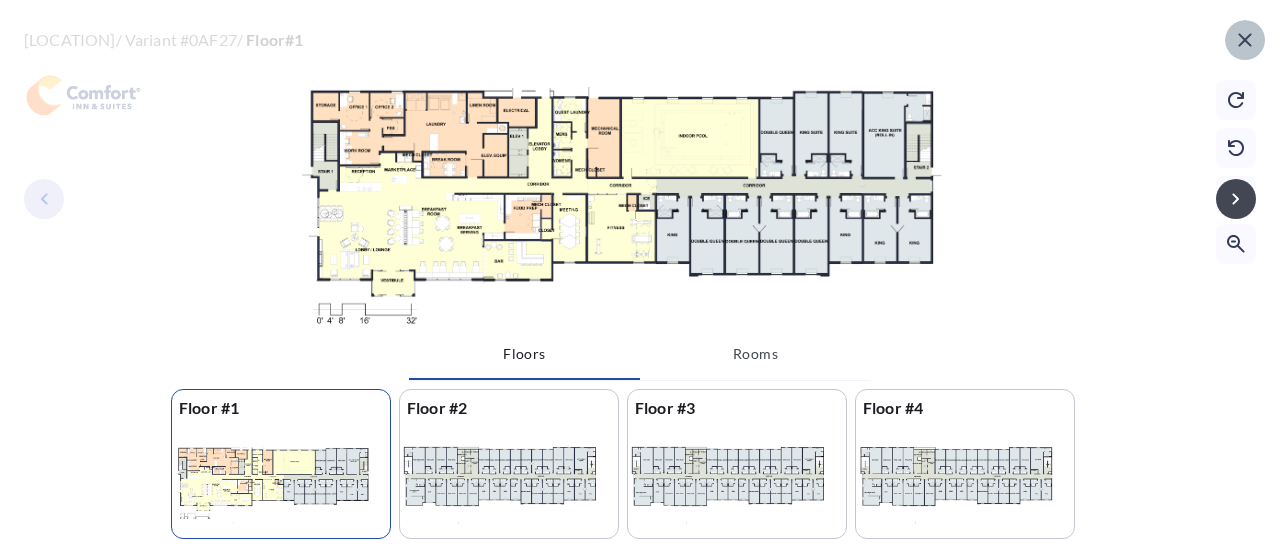 click 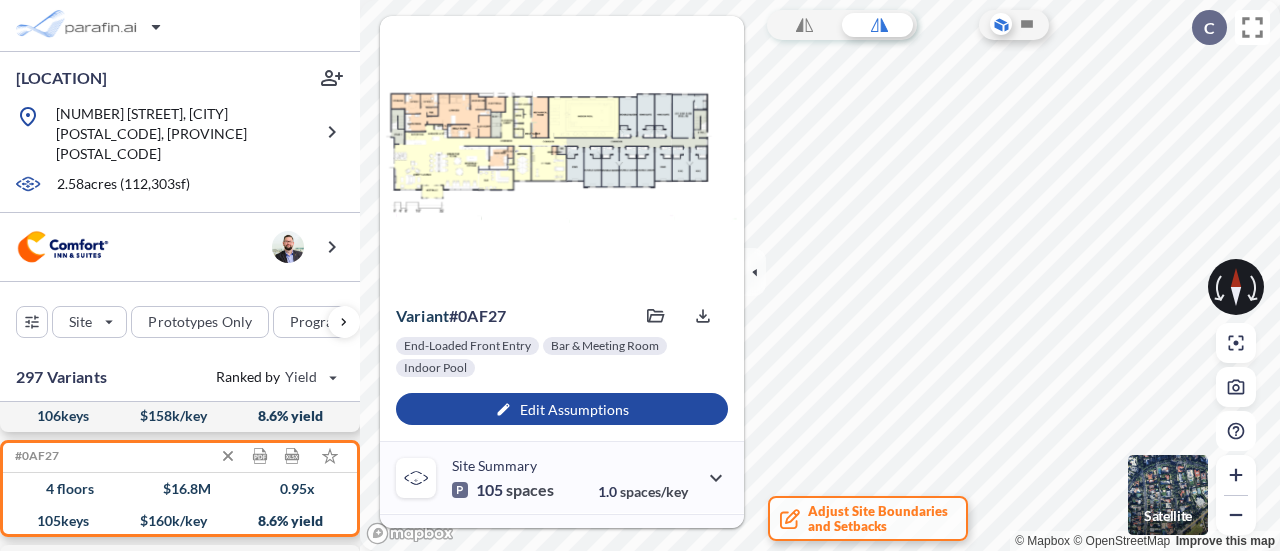 click on "4 floors $ 16.8 M 0.95 x" at bounding box center [180, 489] 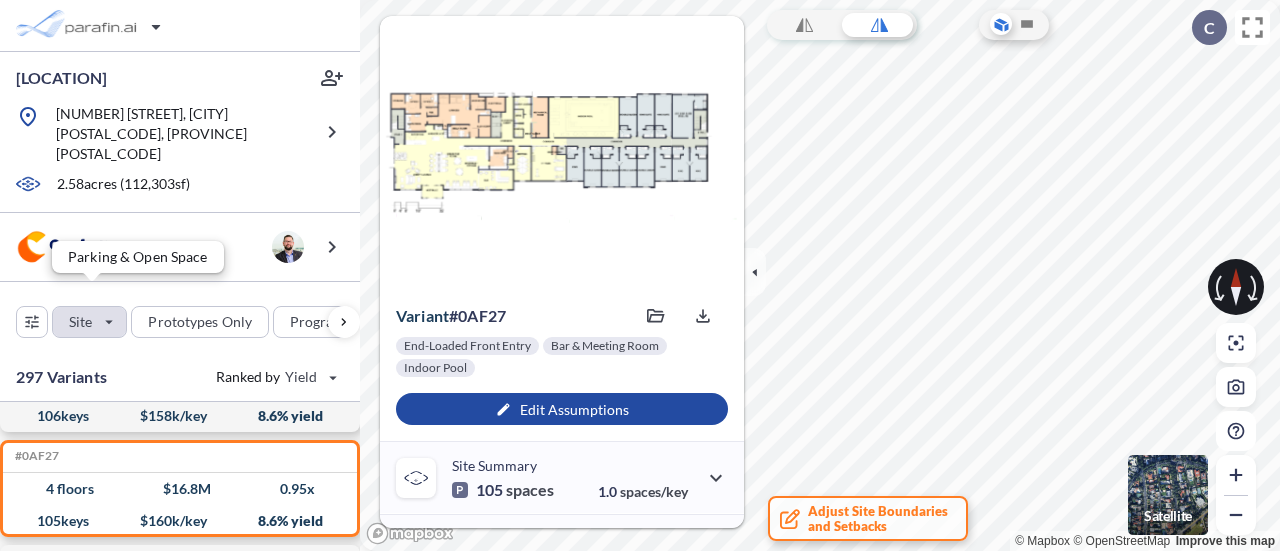 drag, startPoint x: 118, startPoint y: 313, endPoint x: 112, endPoint y: 297, distance: 17.088007 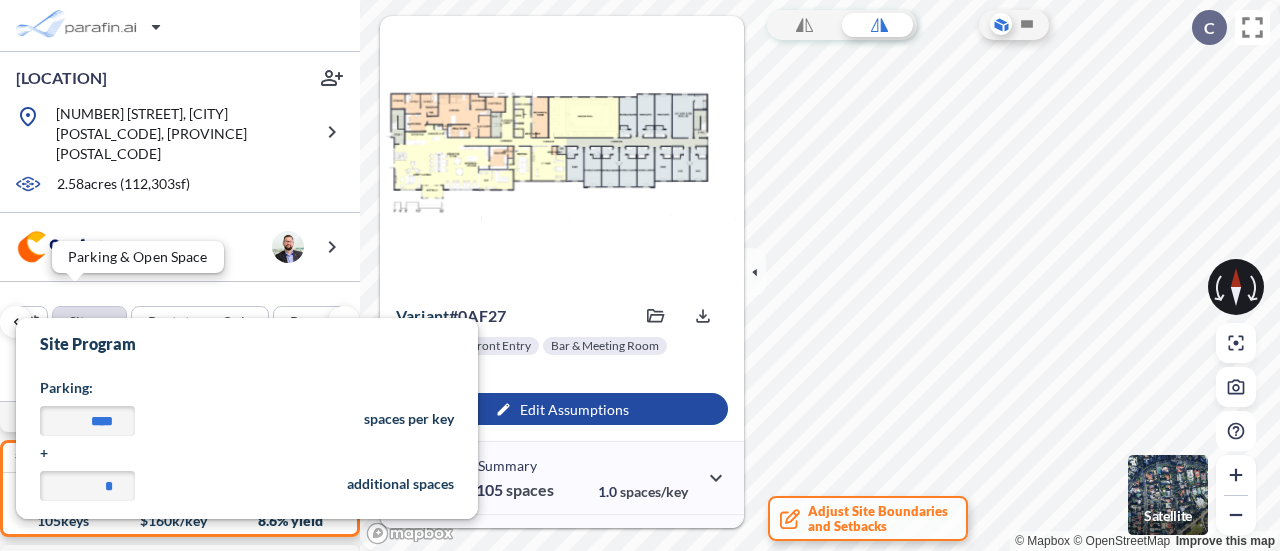 scroll, scrollTop: 0, scrollLeft: 2, axis: horizontal 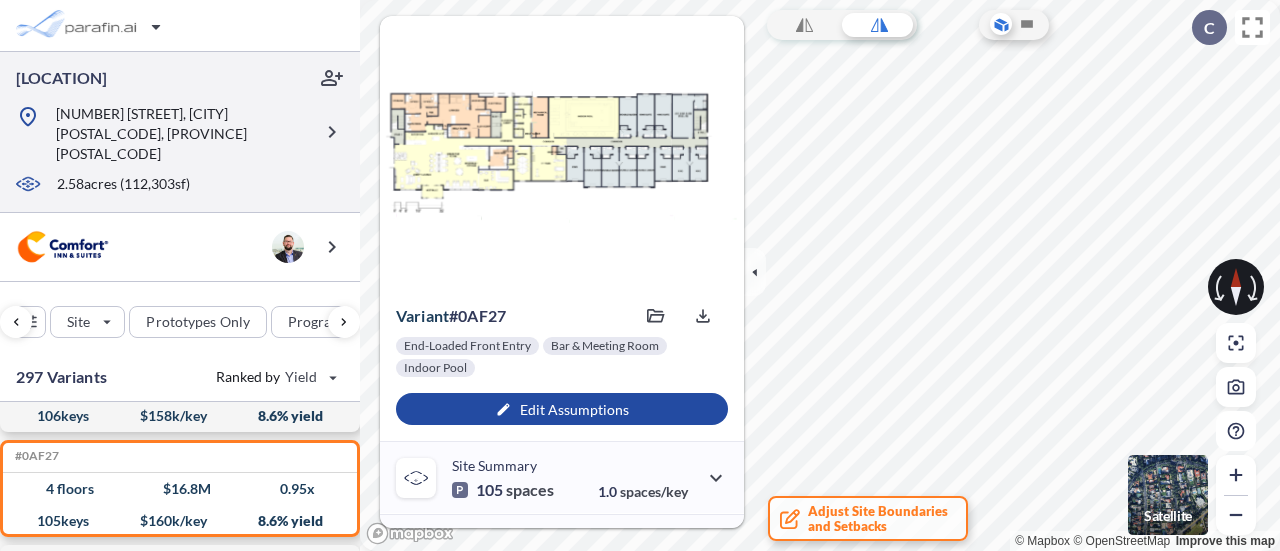 click on "2.58  acres ( 112,303  sf)" at bounding box center [163, 185] 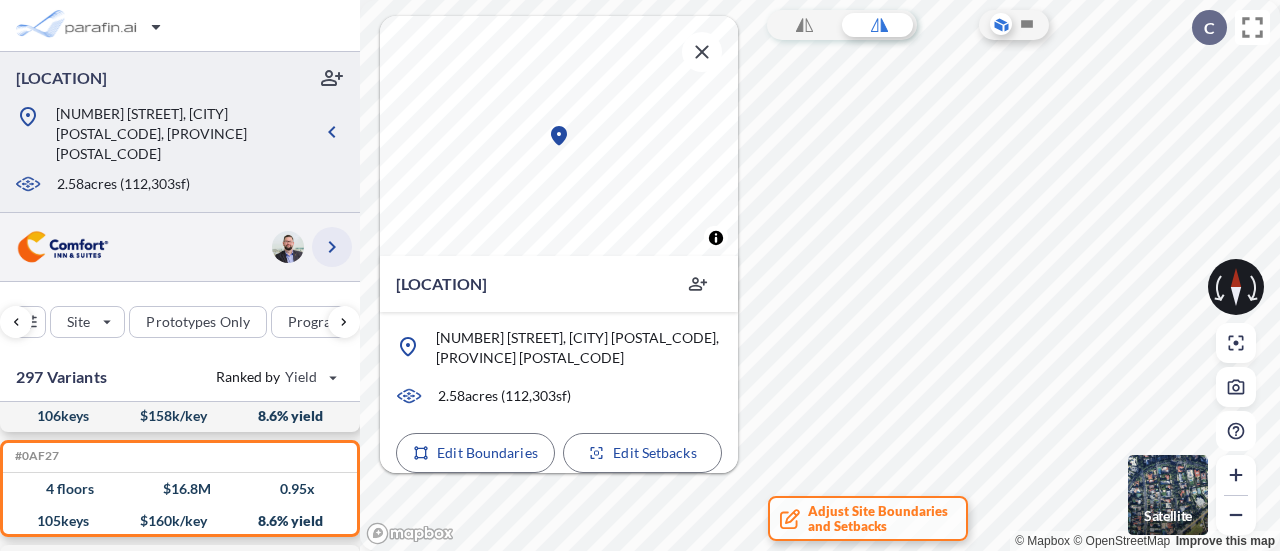 click at bounding box center (332, 247) 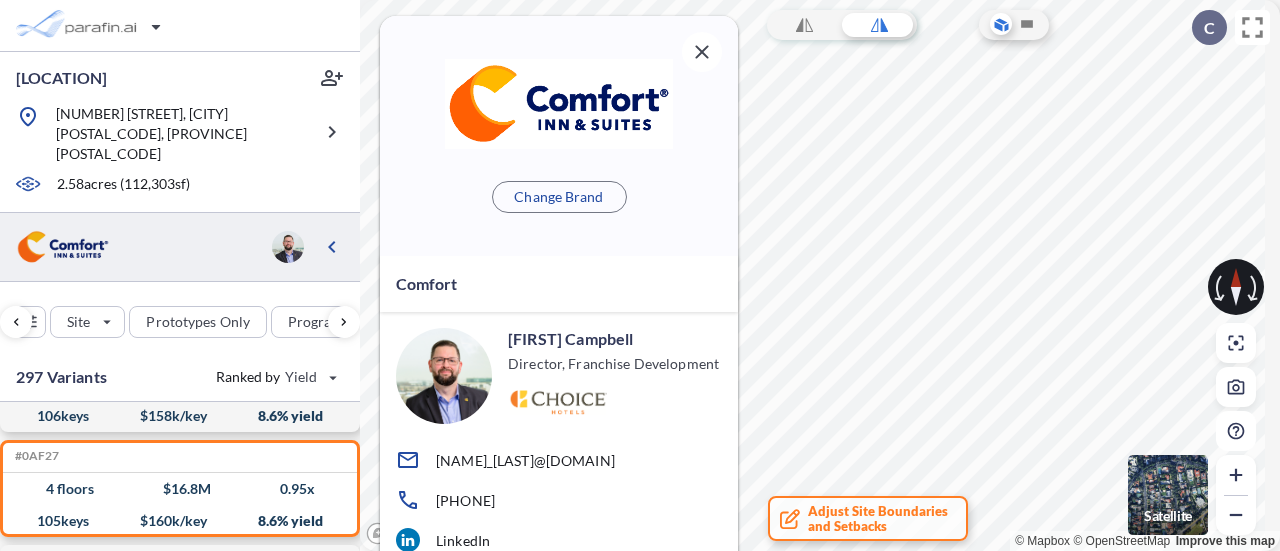 scroll, scrollTop: 16, scrollLeft: 0, axis: vertical 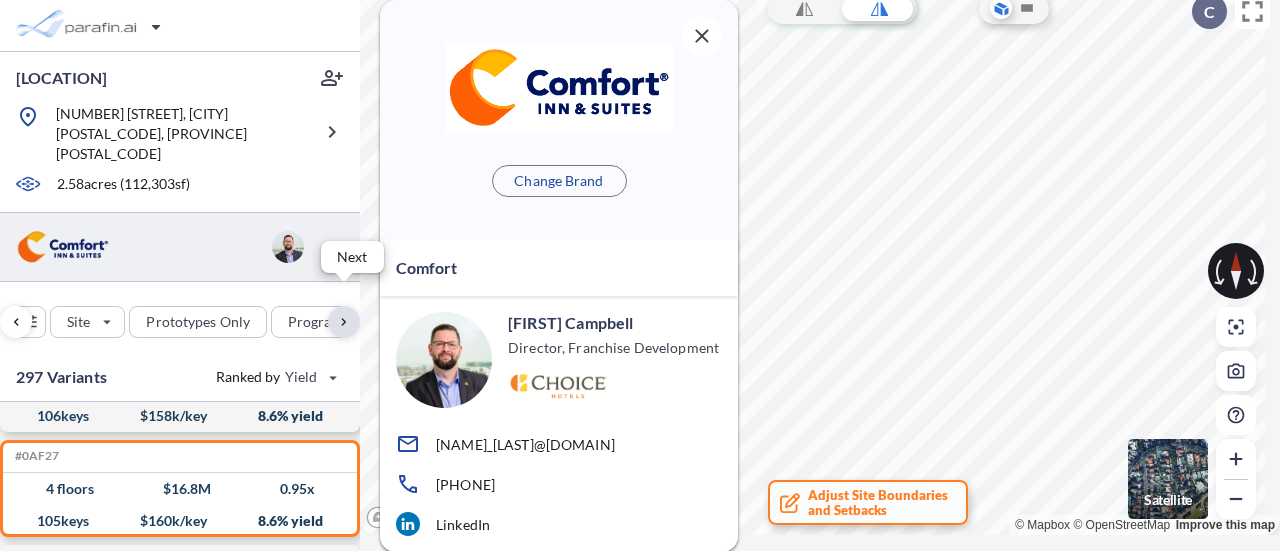 click at bounding box center (344, 322) 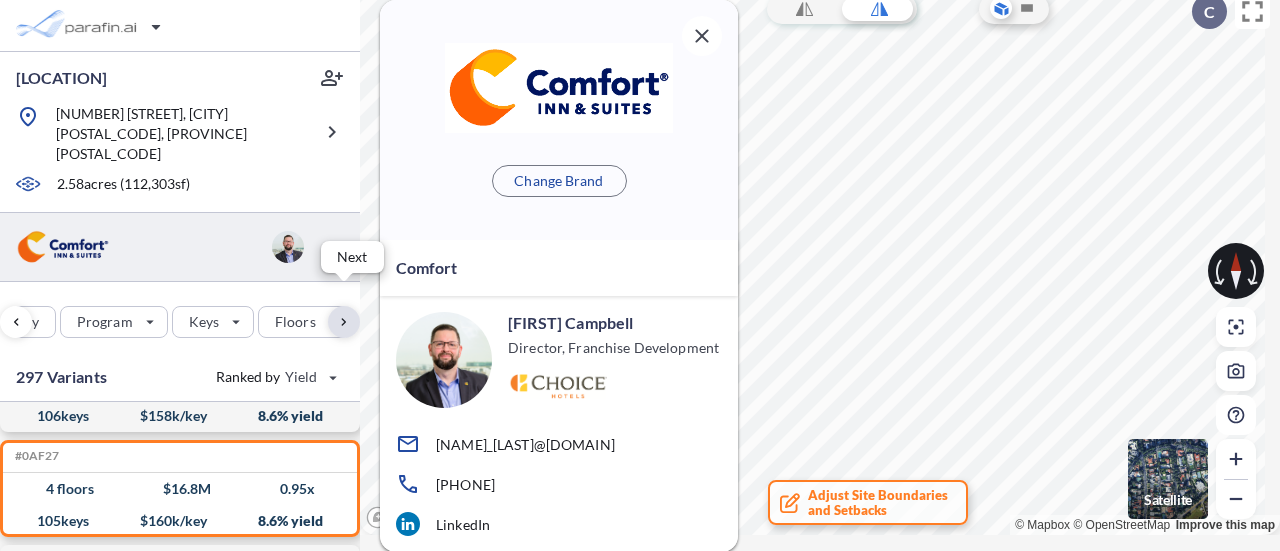 click at bounding box center (344, 322) 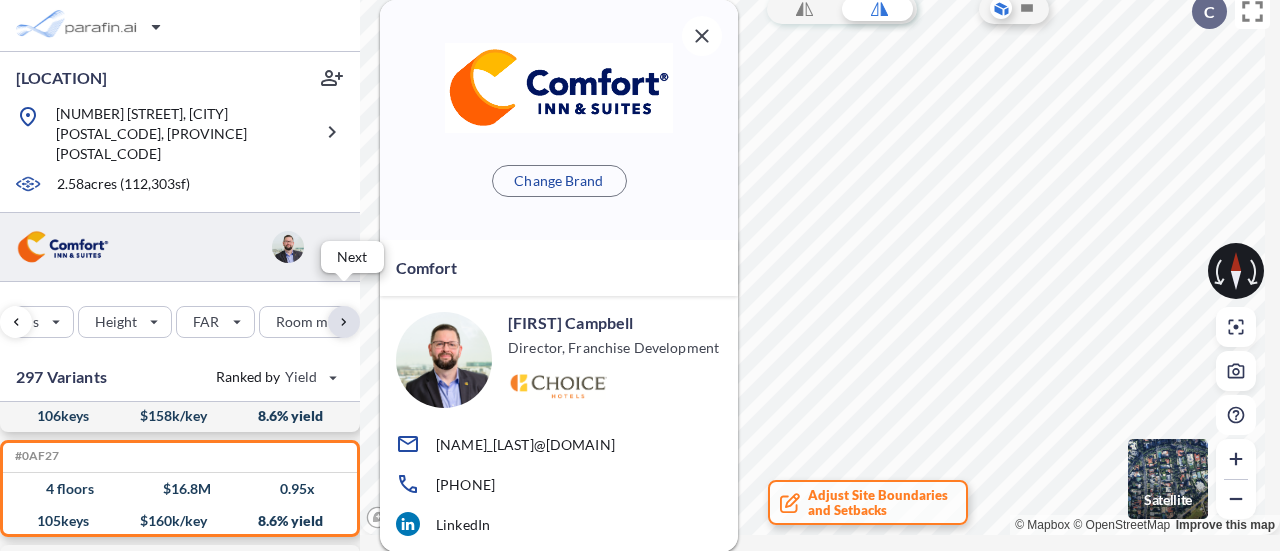 click at bounding box center [344, 322] 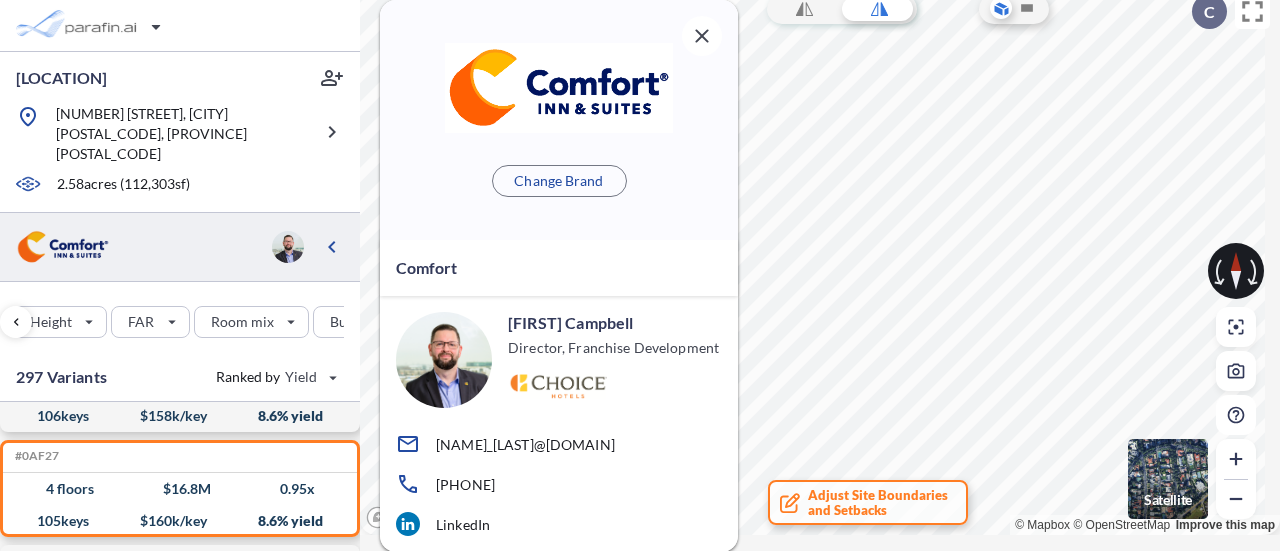 scroll, scrollTop: 0, scrollLeft: 608, axis: horizontal 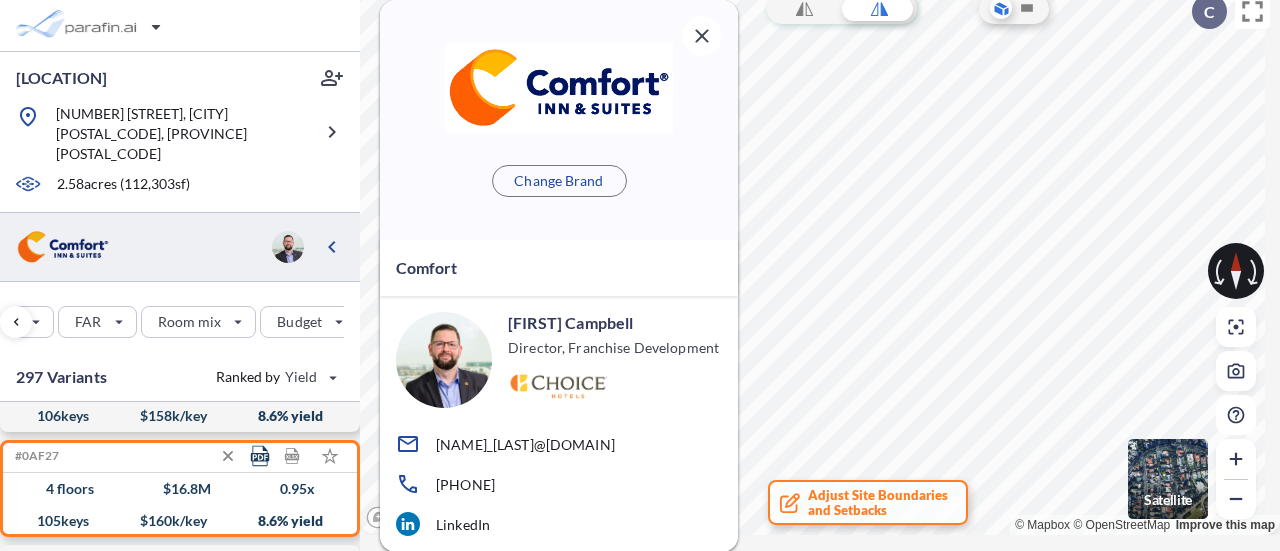 click 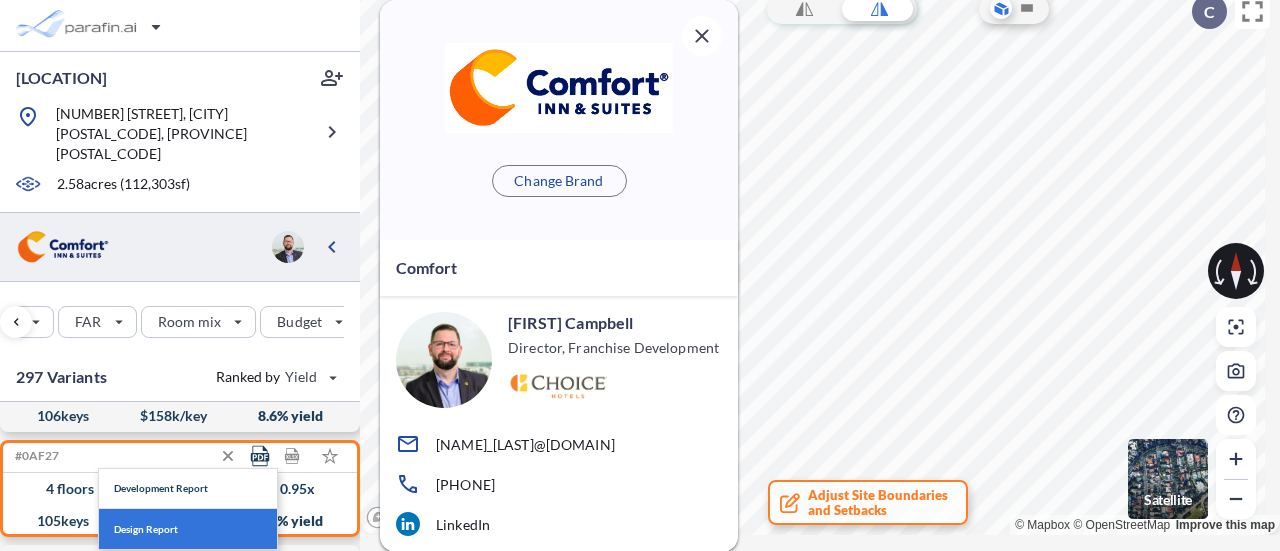 click on "Design Report" at bounding box center (146, 529) 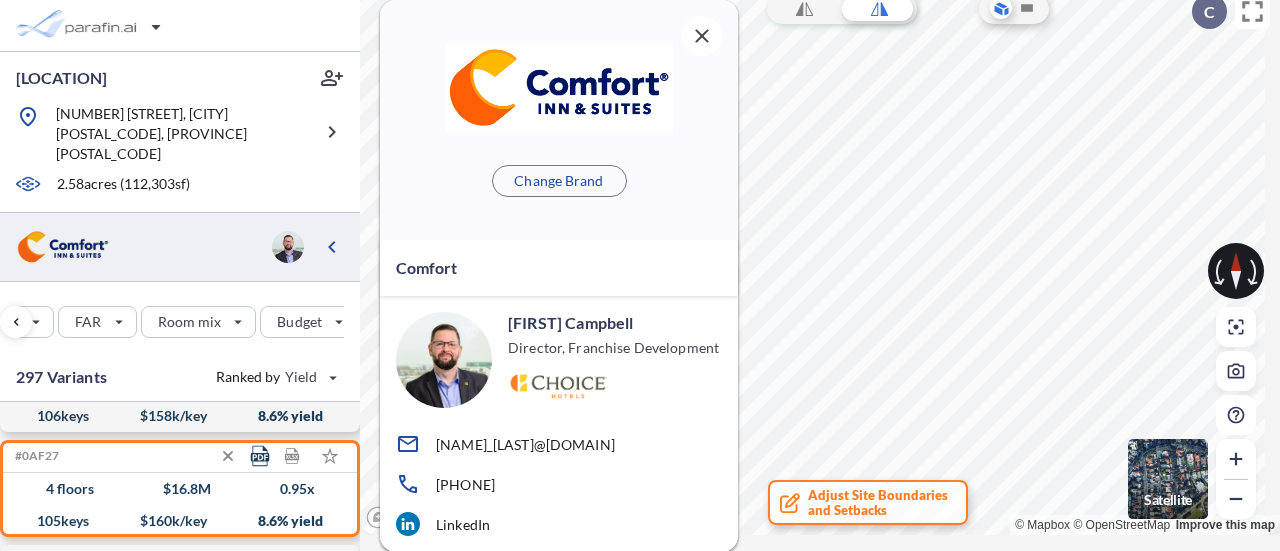 click 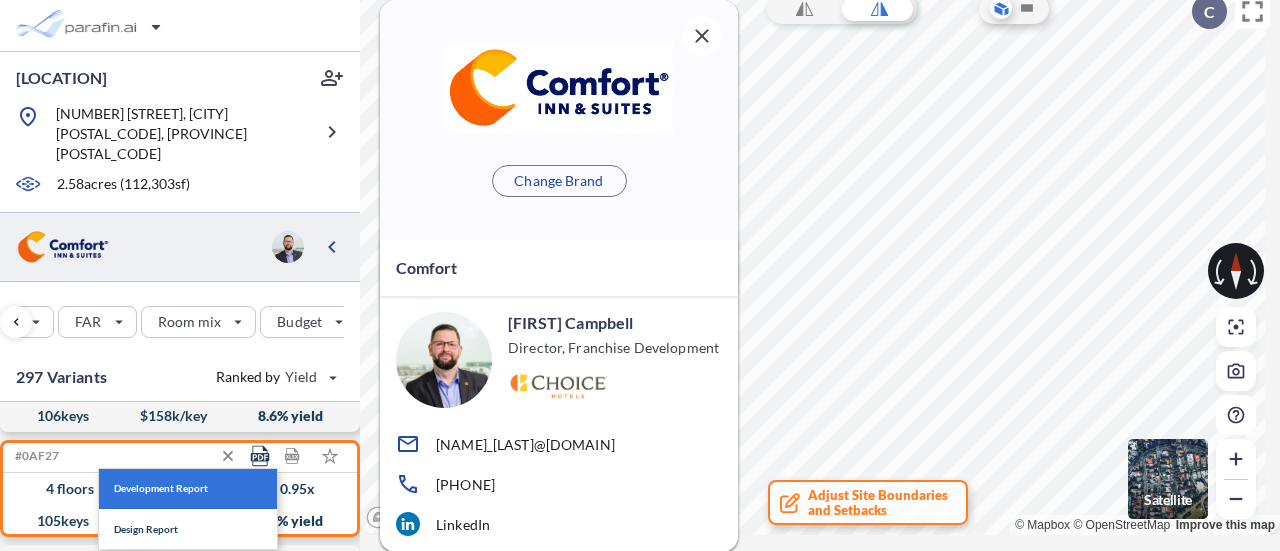 click on "Development Report" at bounding box center (161, 488) 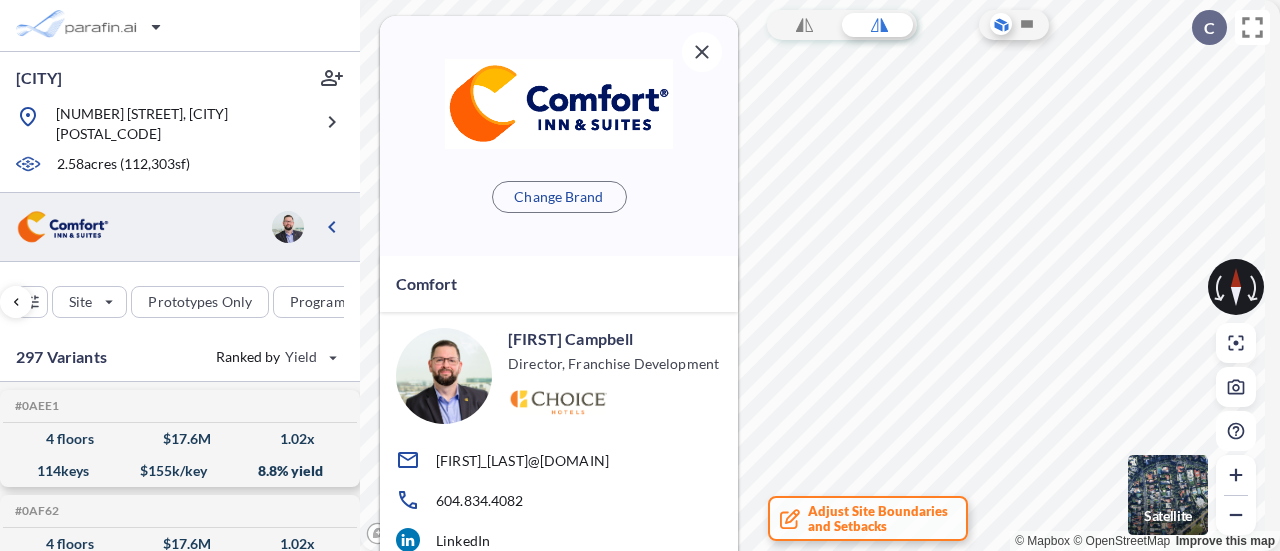 scroll, scrollTop: 0, scrollLeft: 0, axis: both 